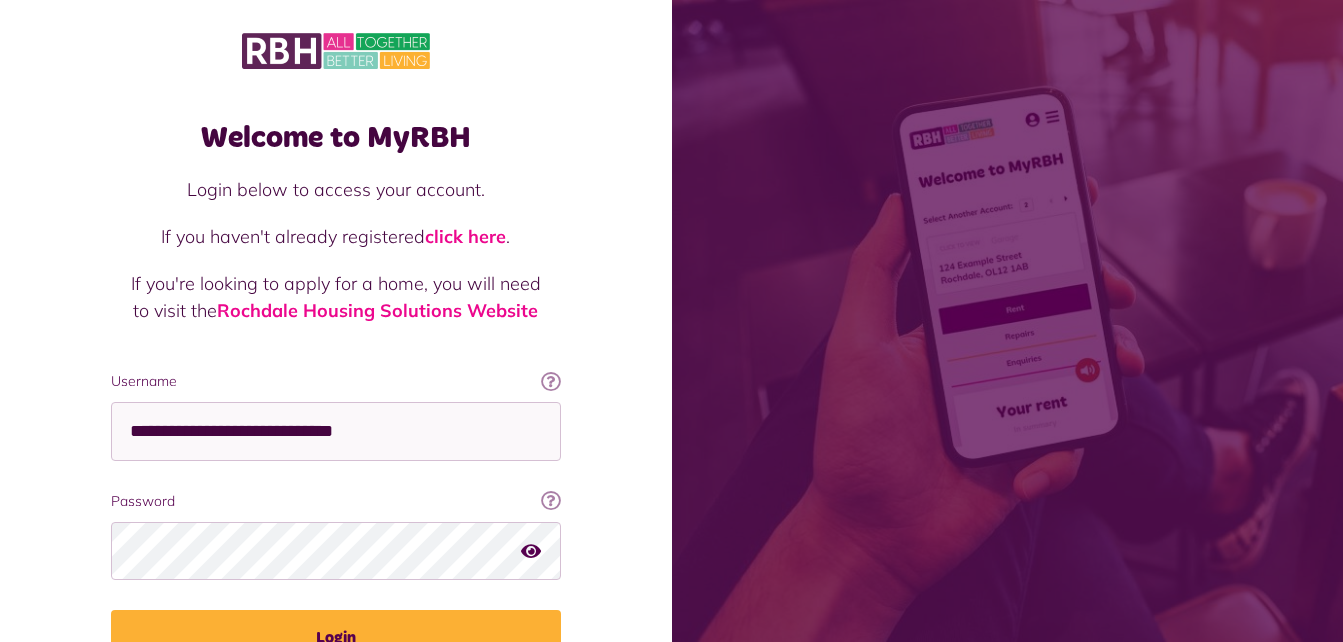 click on "Login" at bounding box center (336, 638) 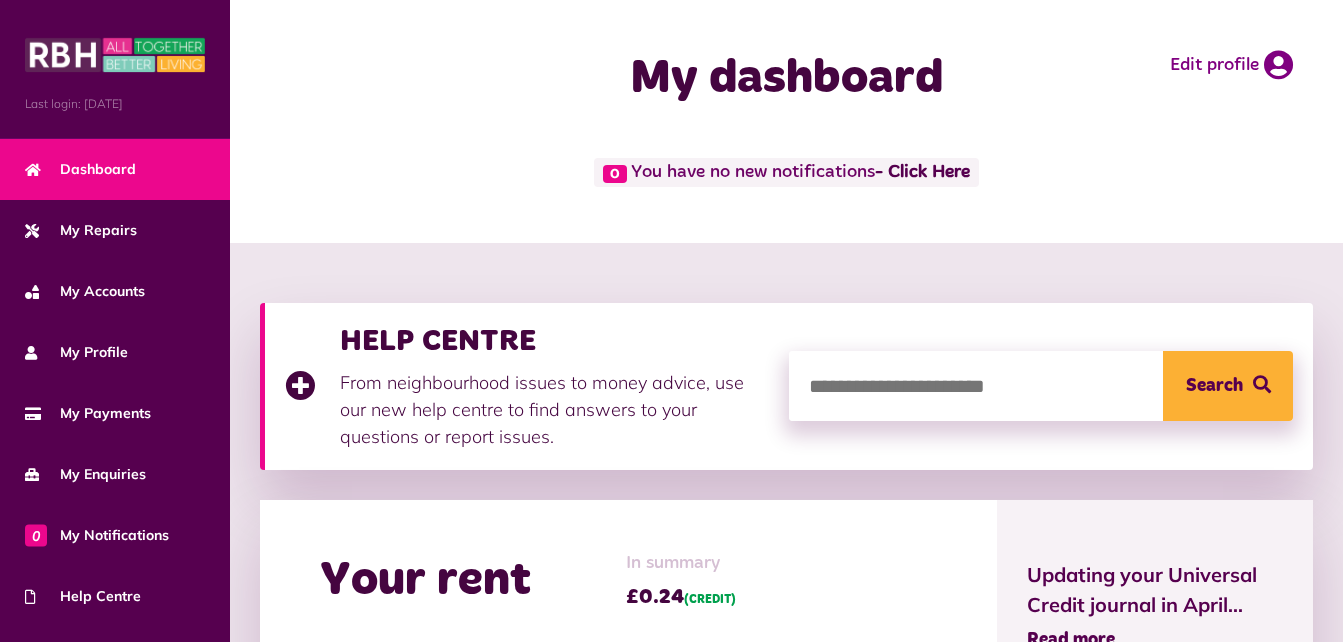 scroll, scrollTop: 0, scrollLeft: 0, axis: both 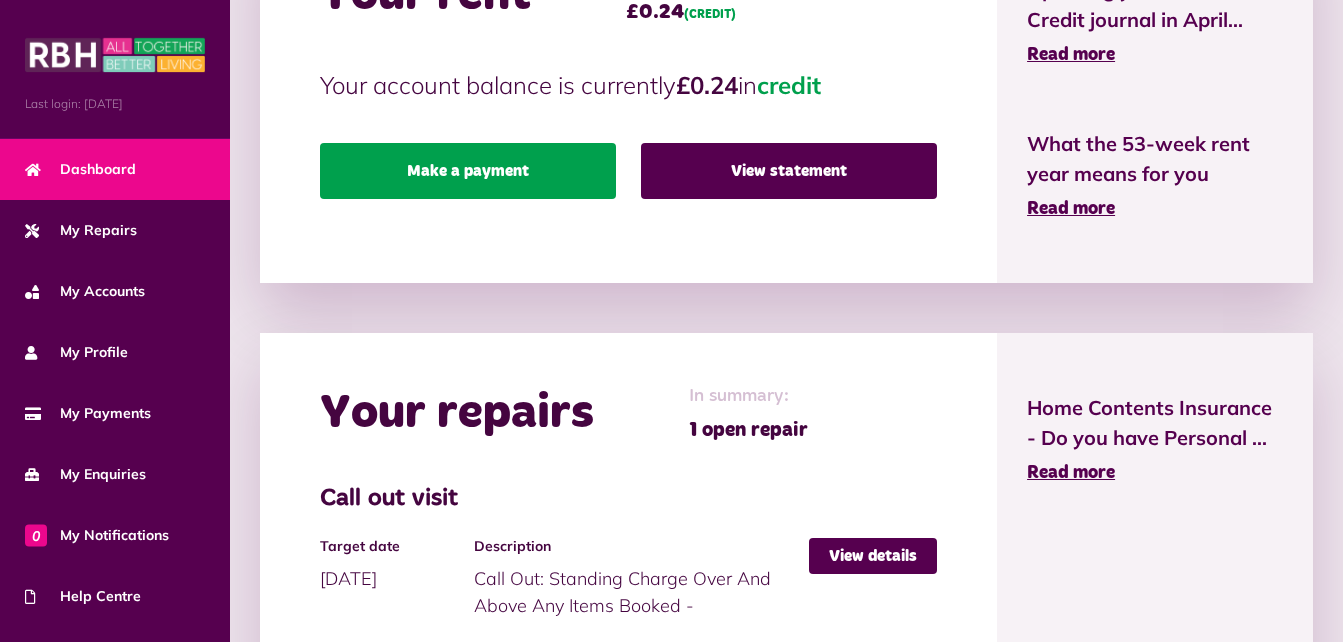 click on "Make a payment" at bounding box center [468, 171] 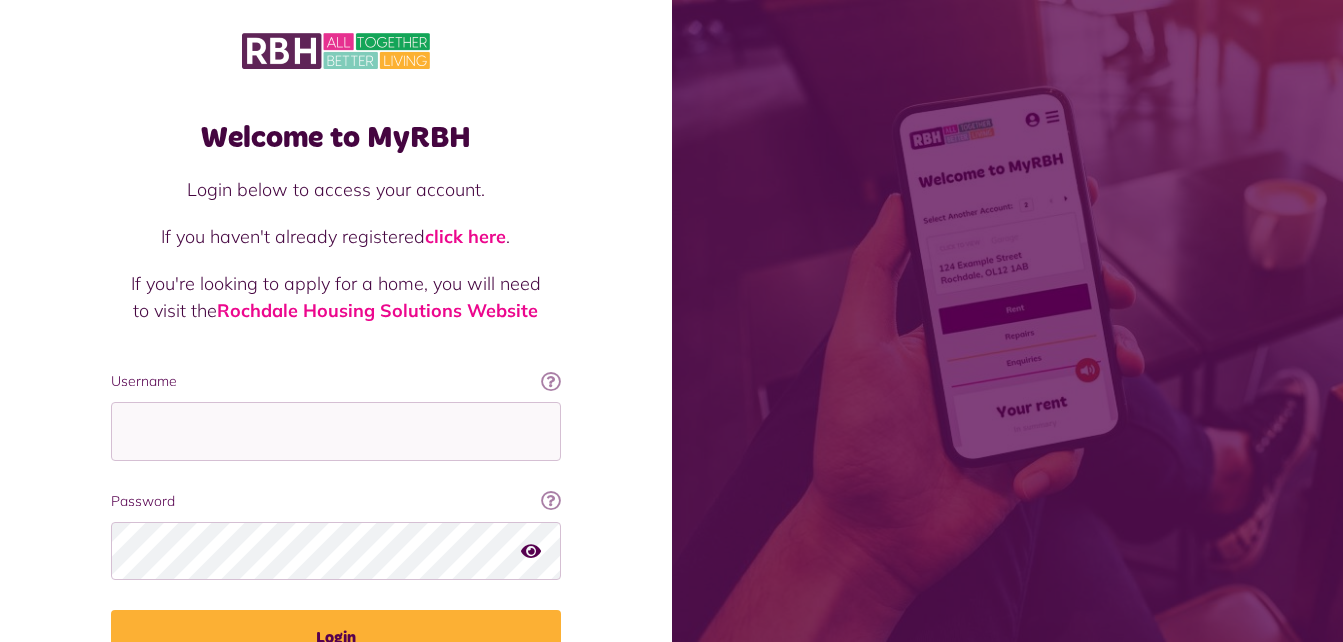 scroll, scrollTop: 0, scrollLeft: 0, axis: both 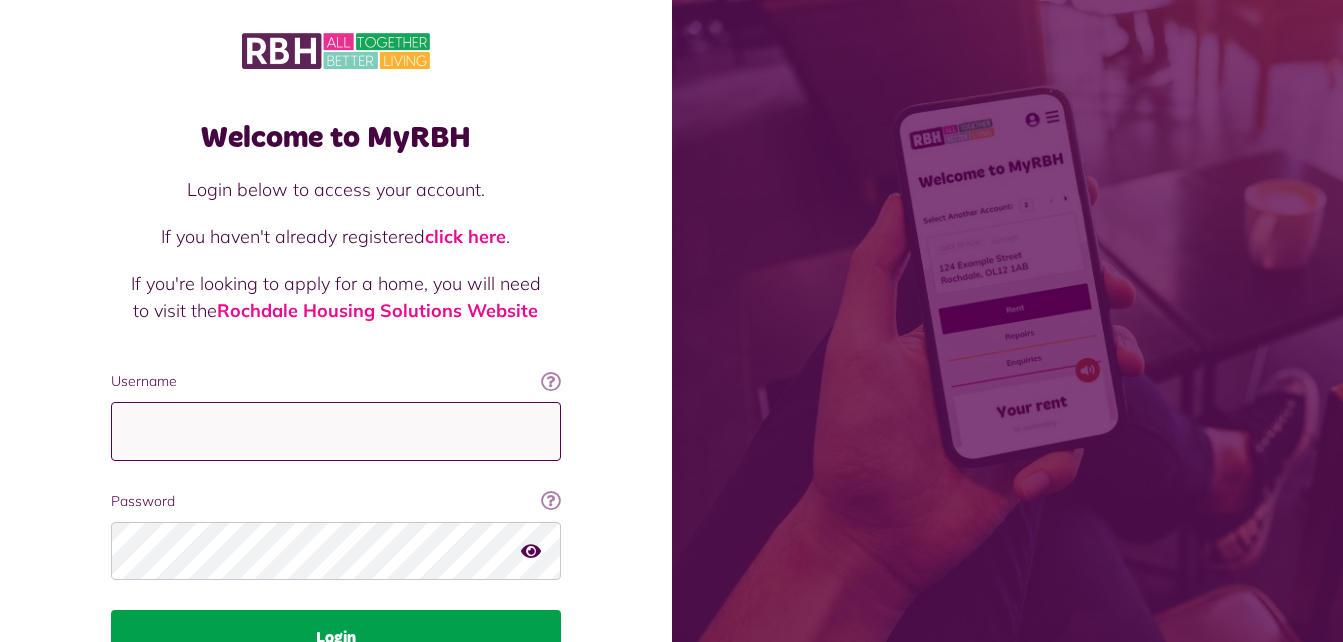 type on "**********" 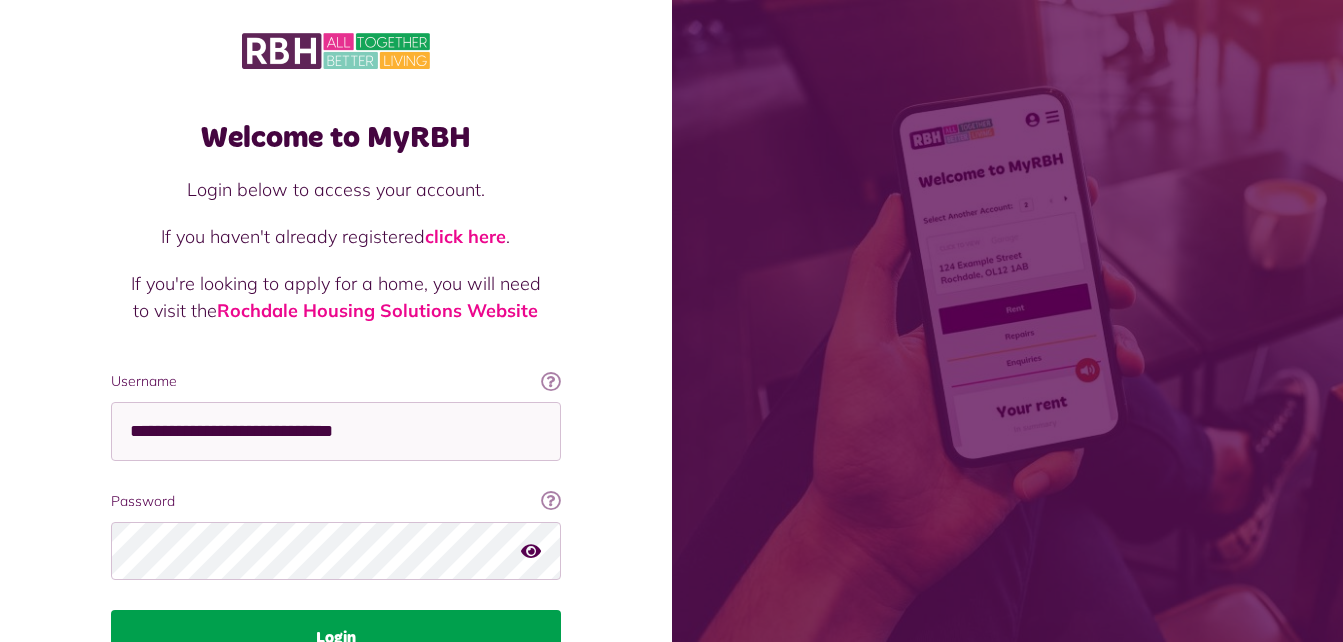 click on "Login" at bounding box center (336, 638) 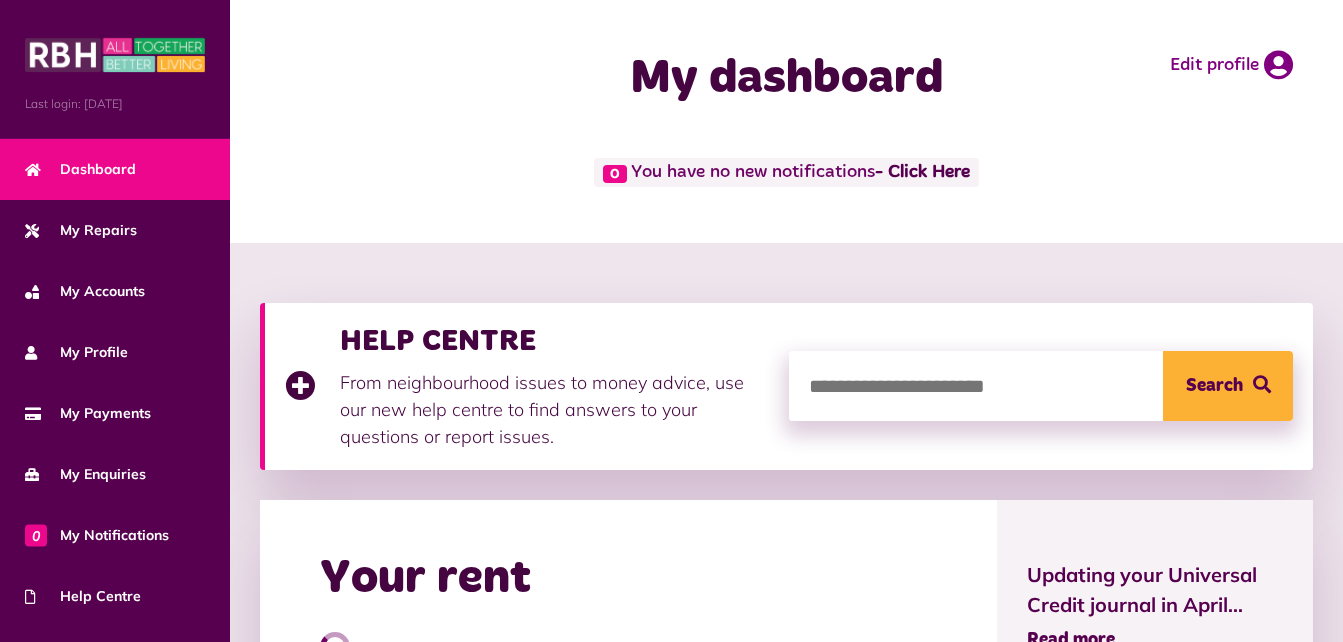 scroll, scrollTop: 0, scrollLeft: 0, axis: both 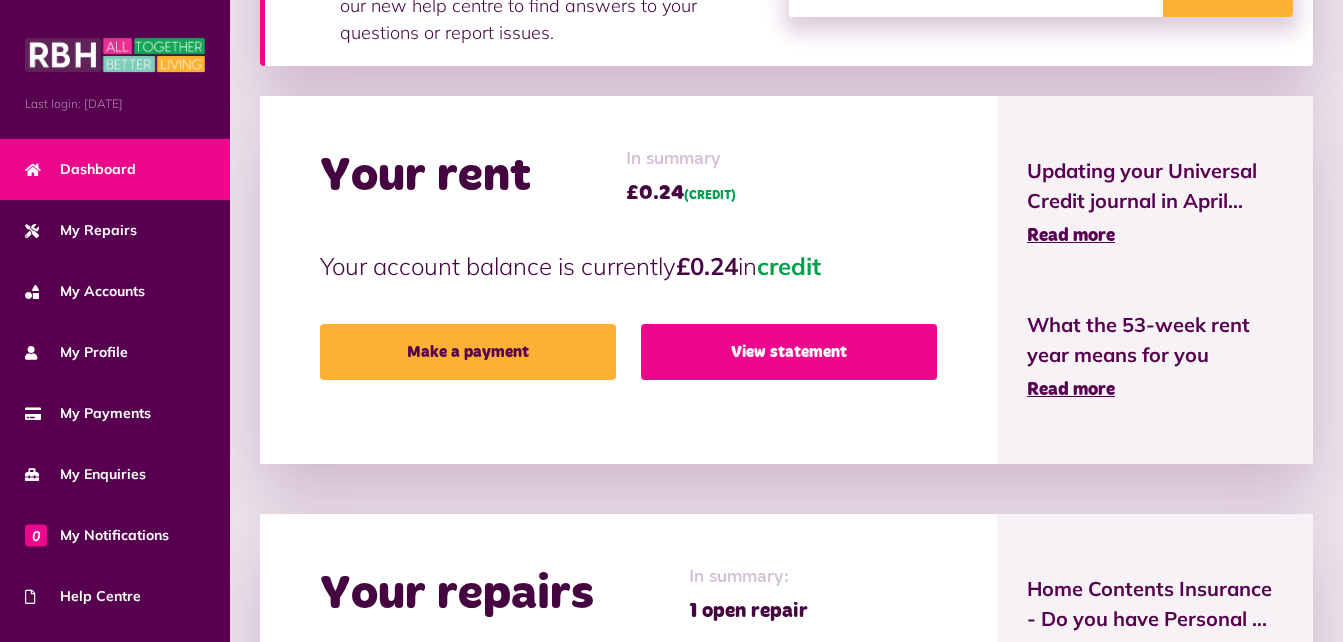 click on "View statement" at bounding box center [789, 352] 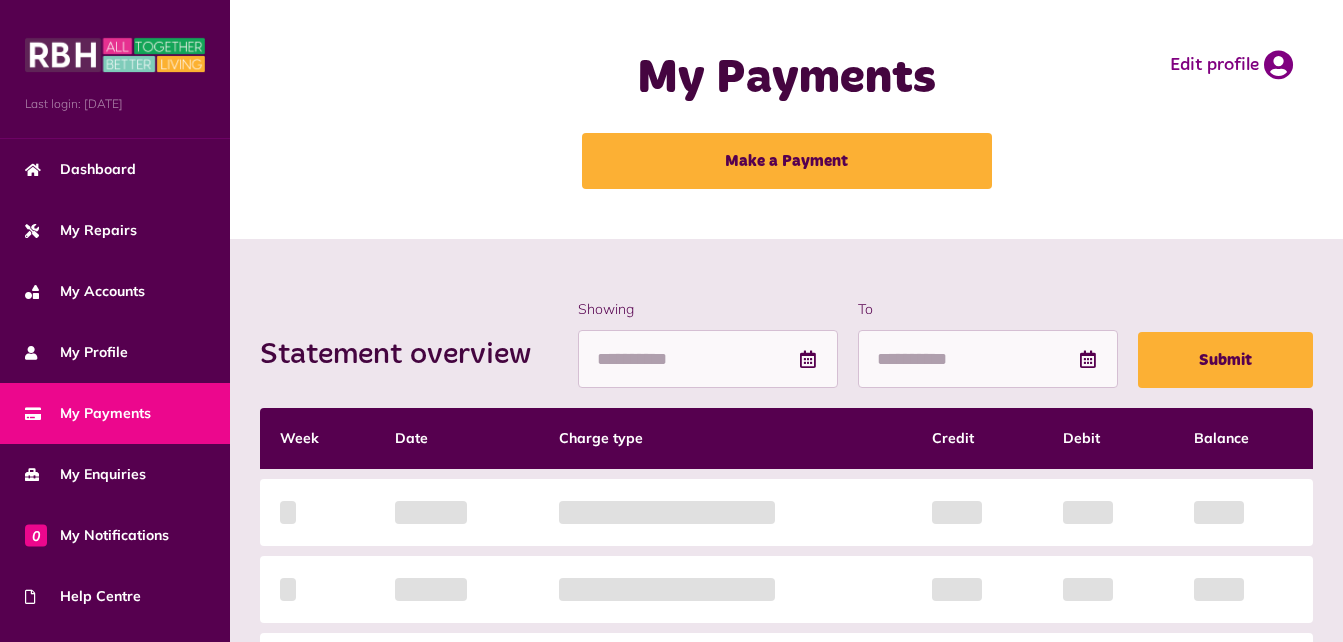scroll, scrollTop: 0, scrollLeft: 0, axis: both 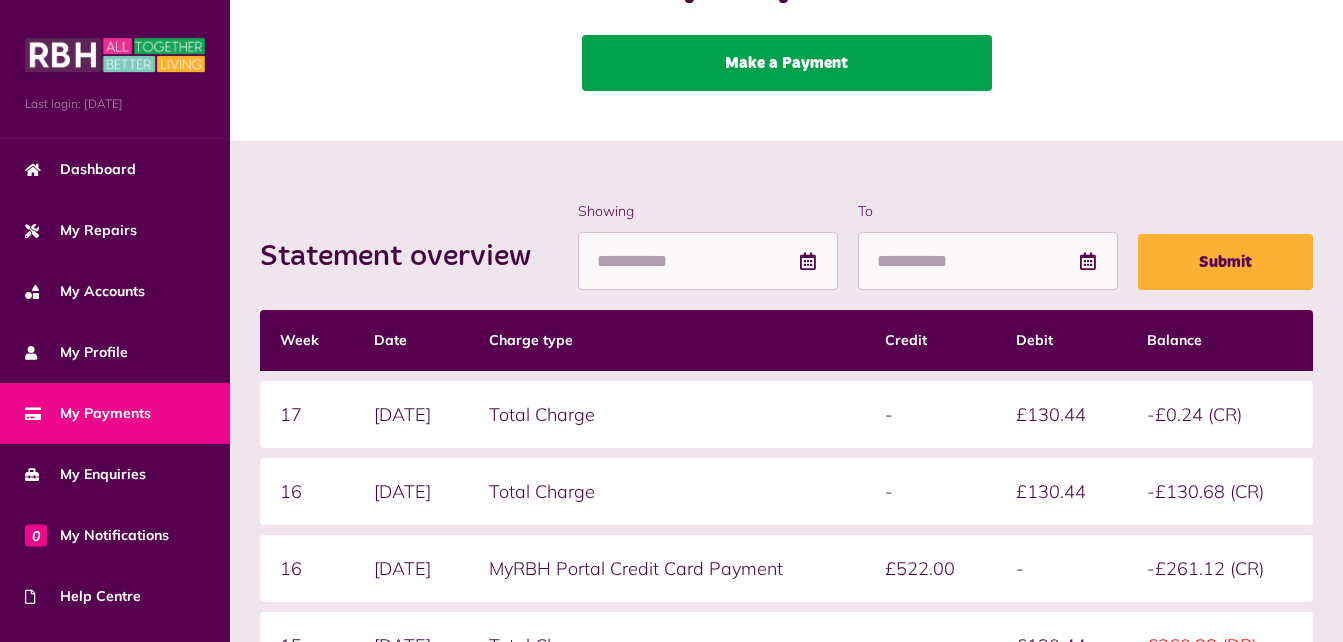 click on "Make a Payment" at bounding box center (787, 63) 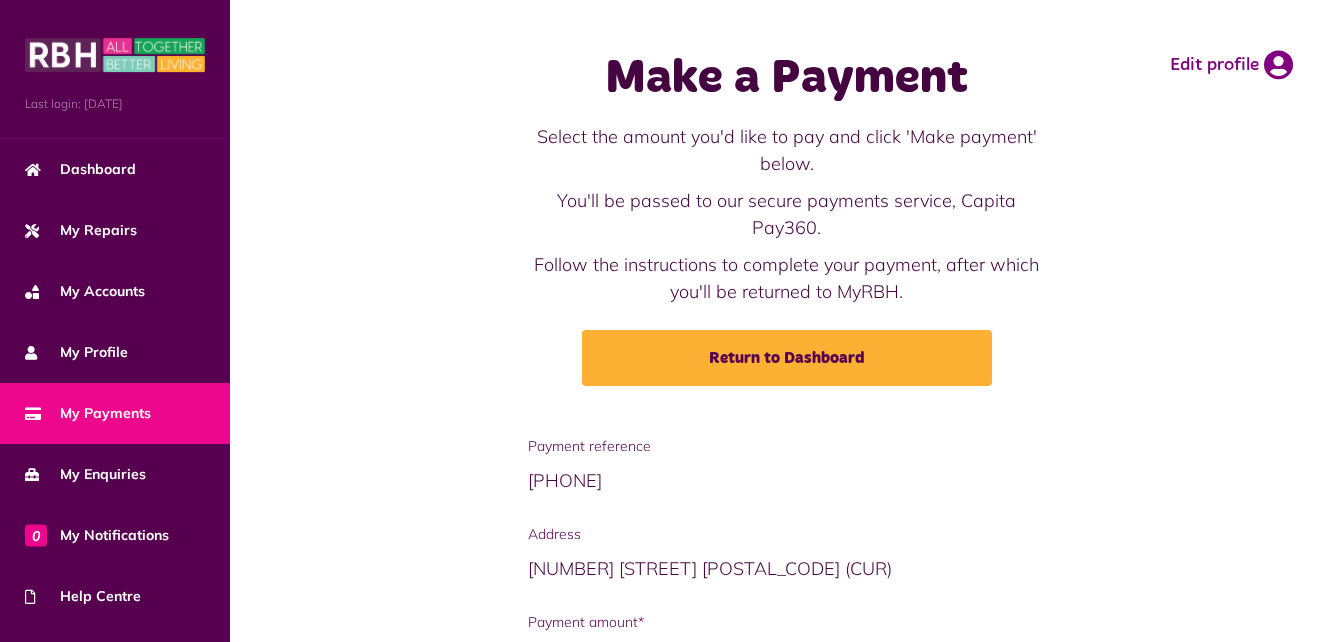 scroll, scrollTop: 0, scrollLeft: 0, axis: both 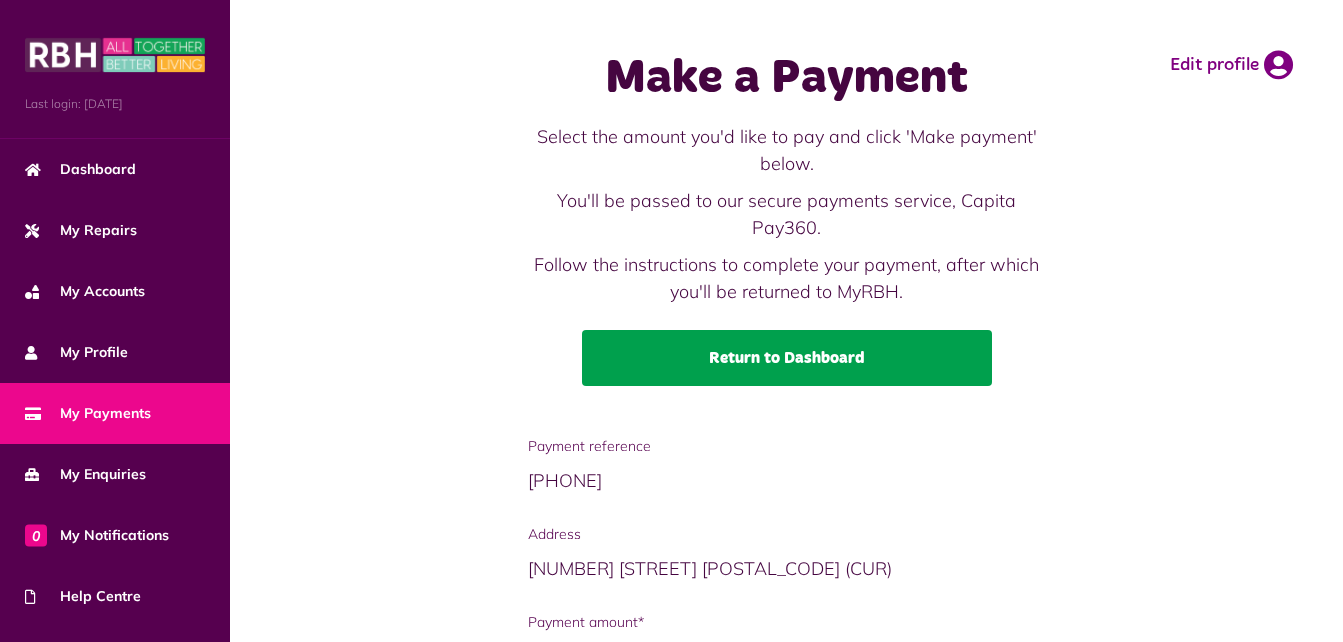 click on "Return to Dashboard" at bounding box center (787, 358) 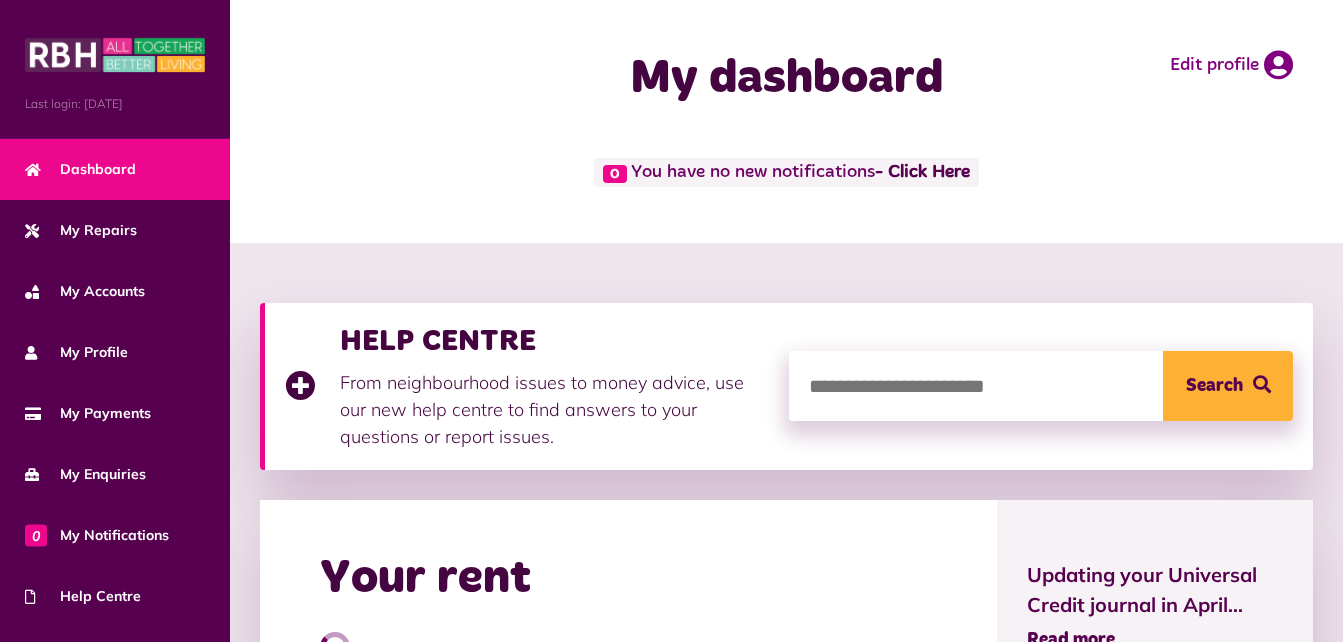 scroll, scrollTop: 0, scrollLeft: 0, axis: both 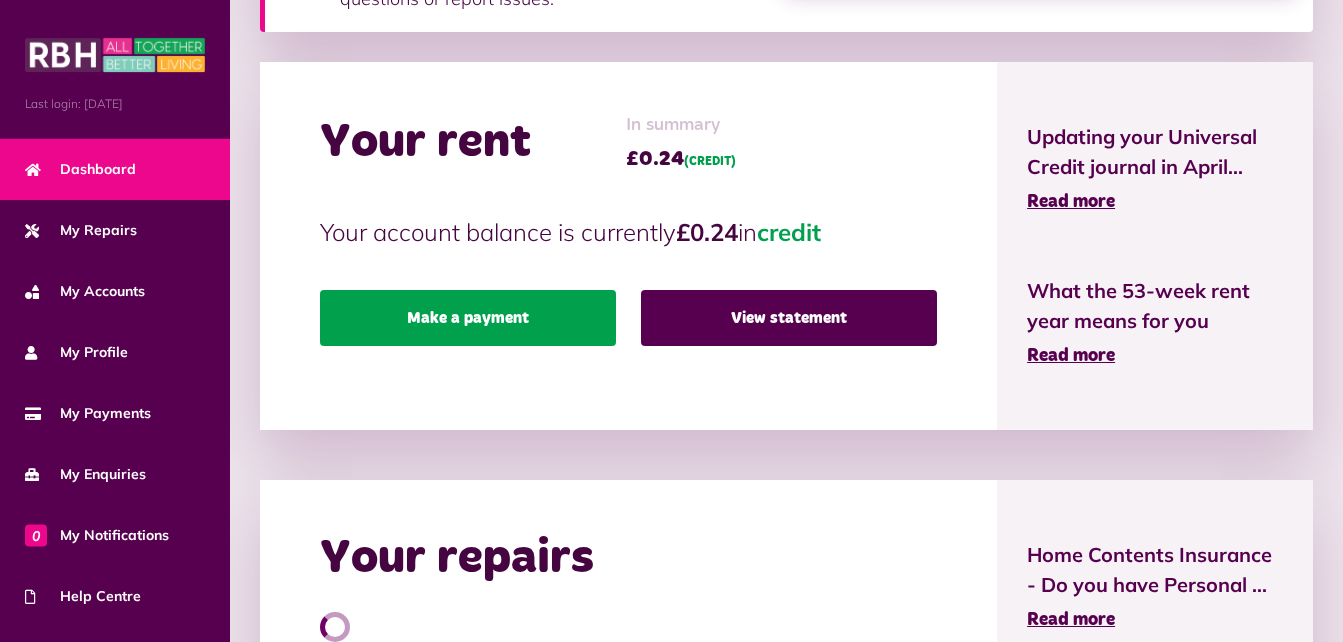 click on "Make a payment" at bounding box center (468, 318) 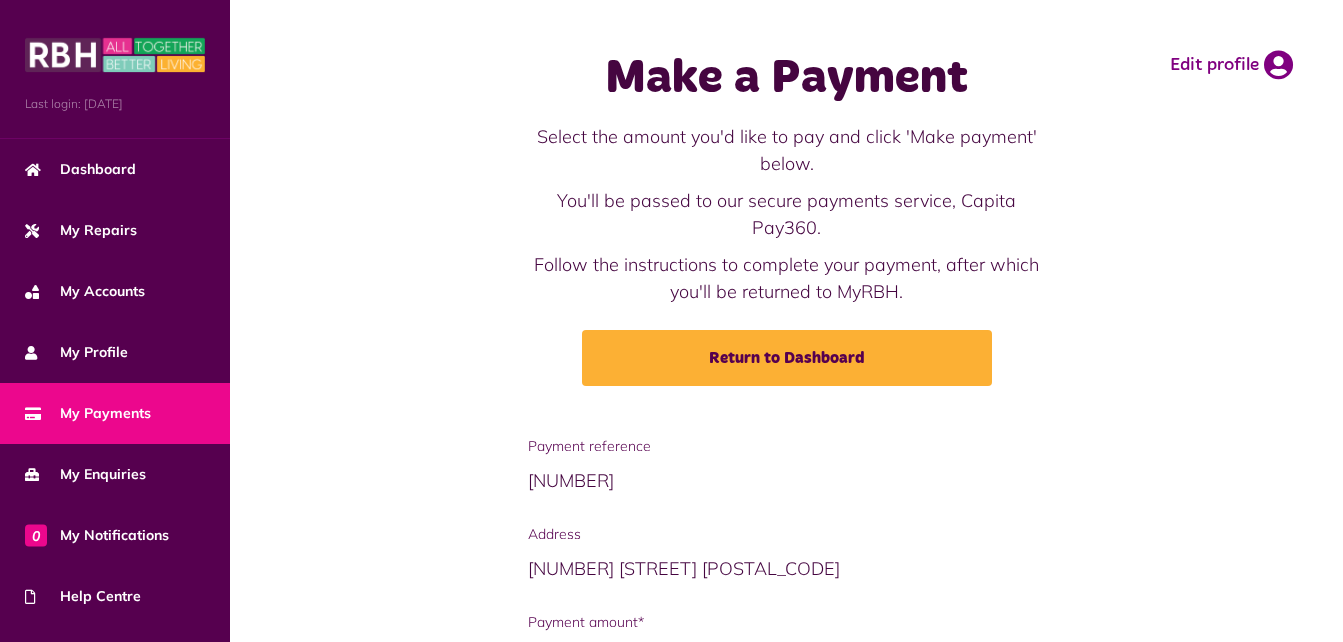 scroll, scrollTop: 0, scrollLeft: 0, axis: both 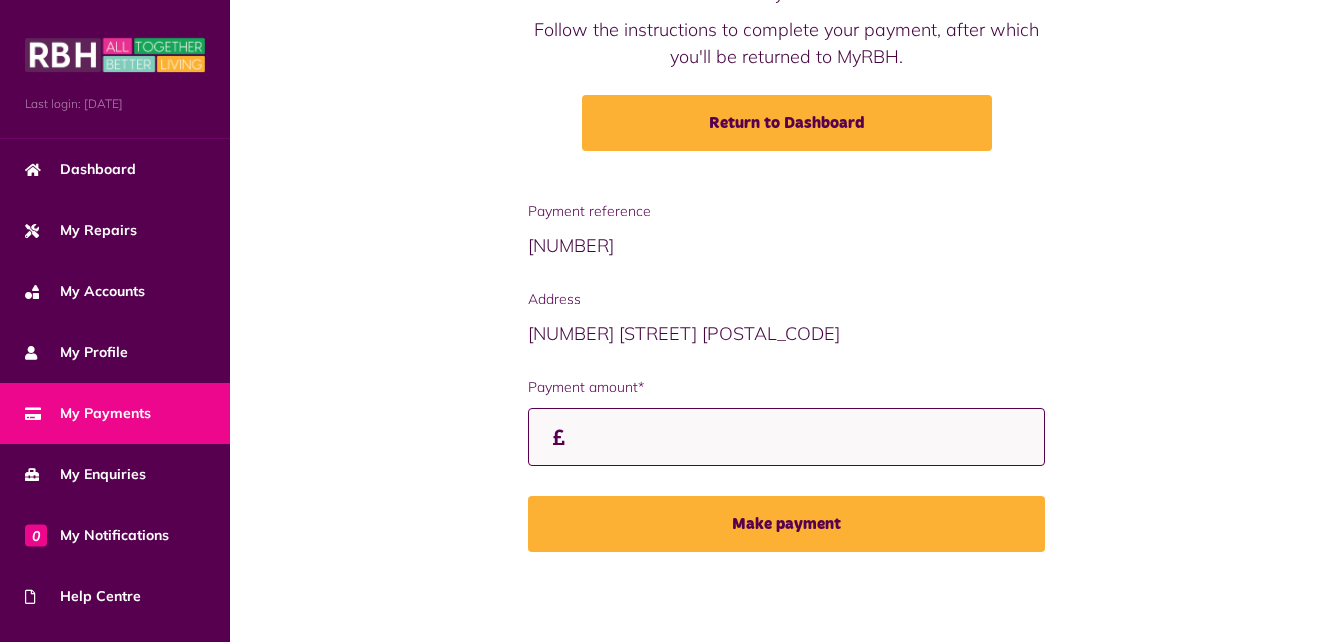 click on "Payment amount*" at bounding box center [786, 437] 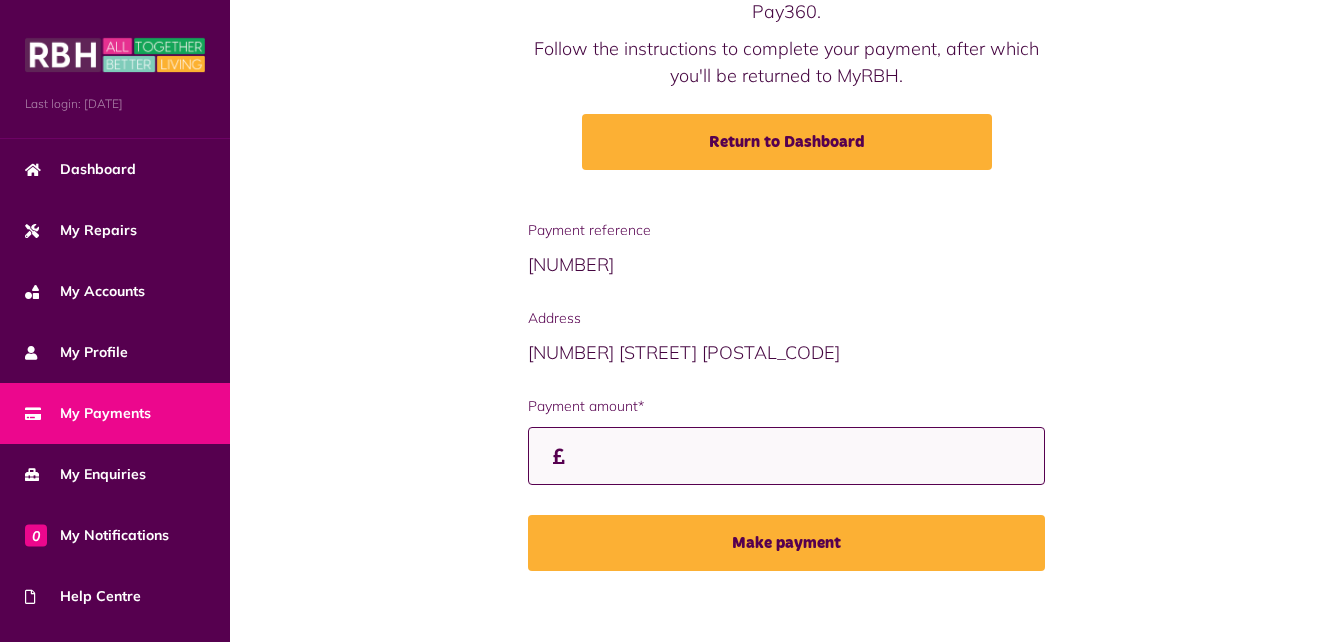 scroll, scrollTop: 235, scrollLeft: 0, axis: vertical 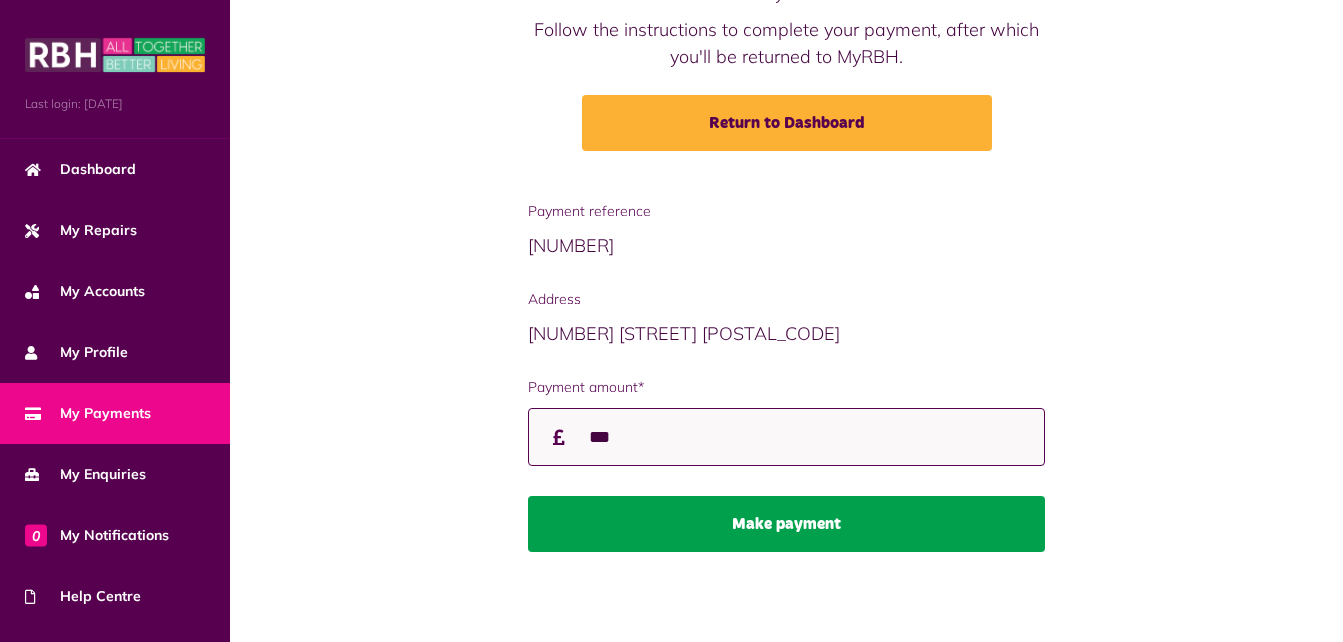 type on "***" 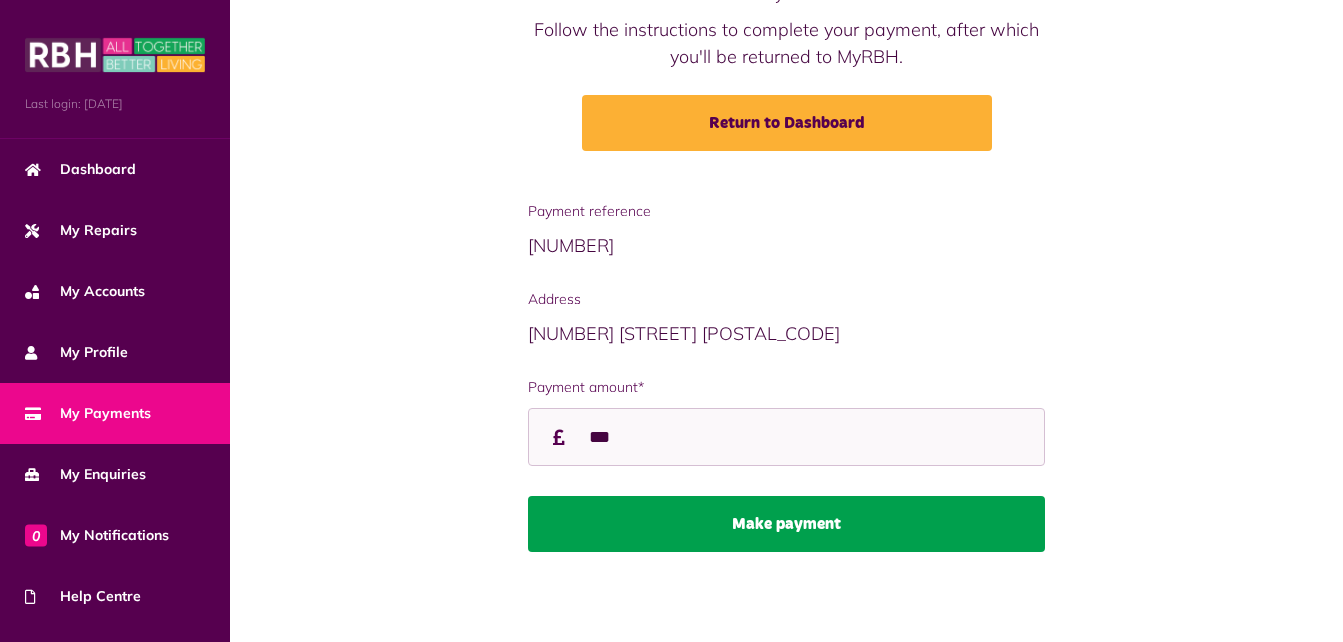 click on "Make payment" at bounding box center (786, 524) 